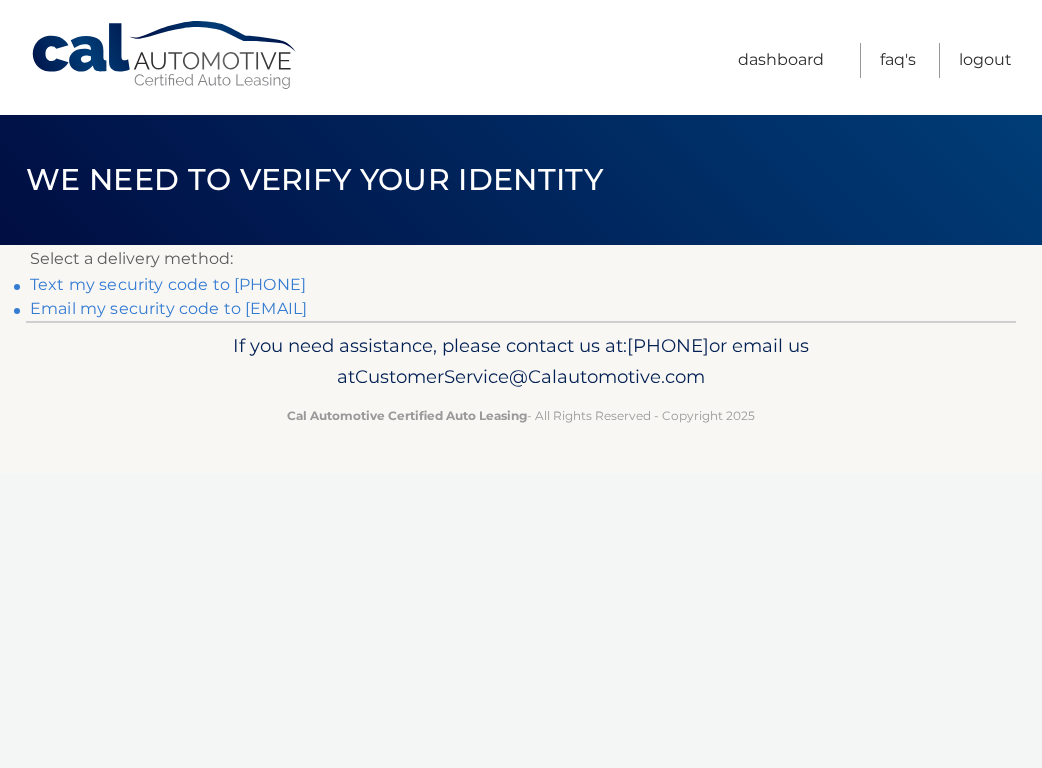 scroll, scrollTop: 0, scrollLeft: 0, axis: both 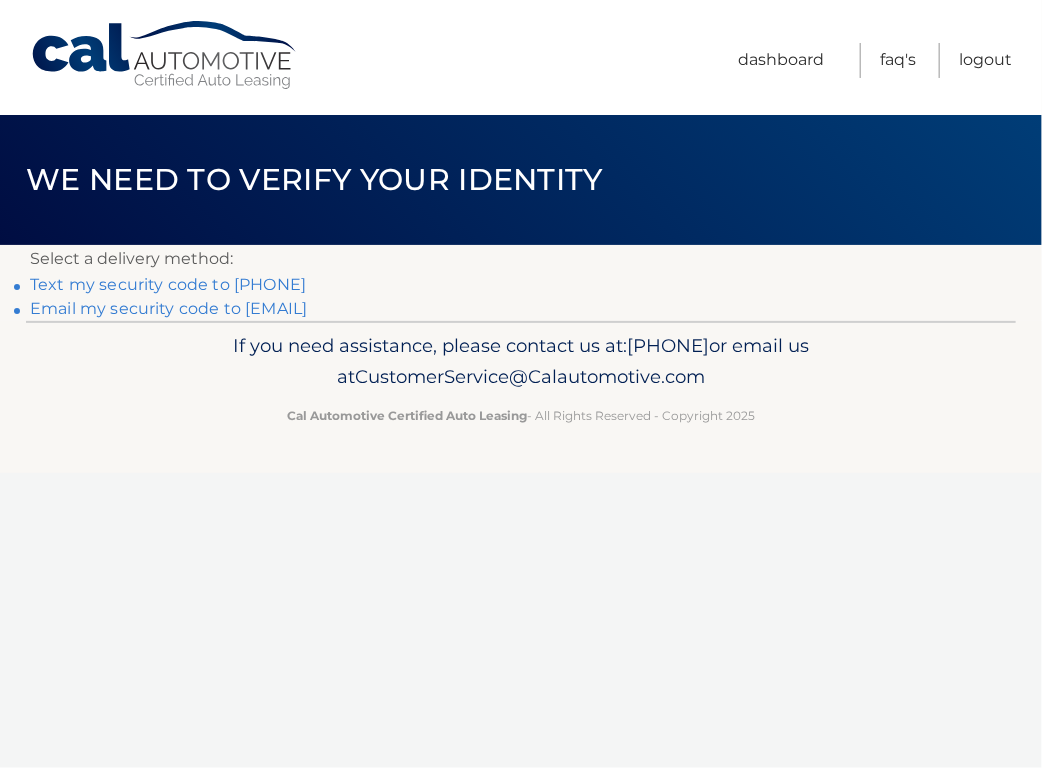 click on "Cal Automotive
Menu
Dashboard
FAQ's
Logout
×" at bounding box center (521, 384) 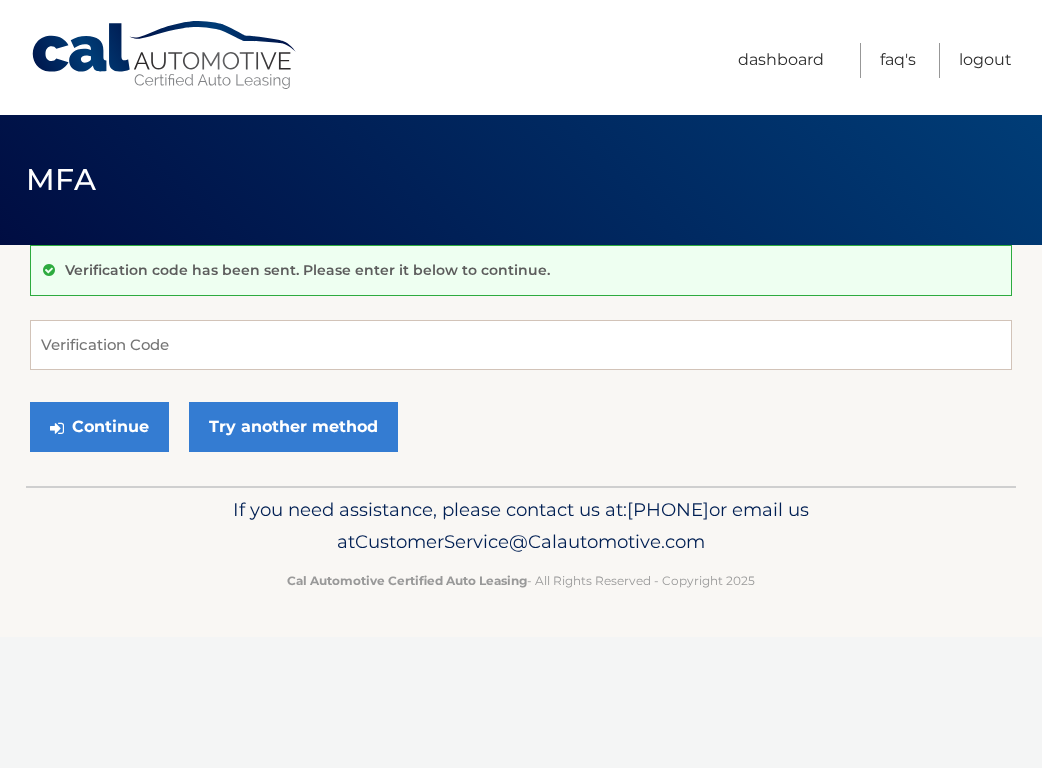 scroll, scrollTop: 0, scrollLeft: 0, axis: both 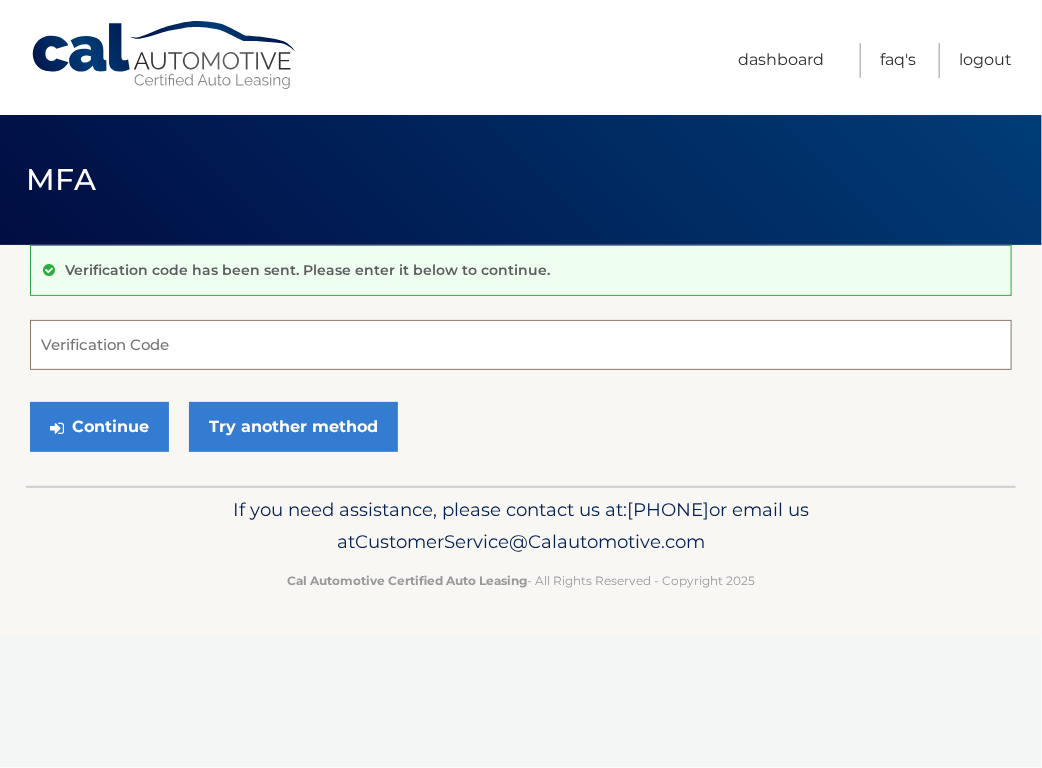 click on "Verification Code" at bounding box center [521, 345] 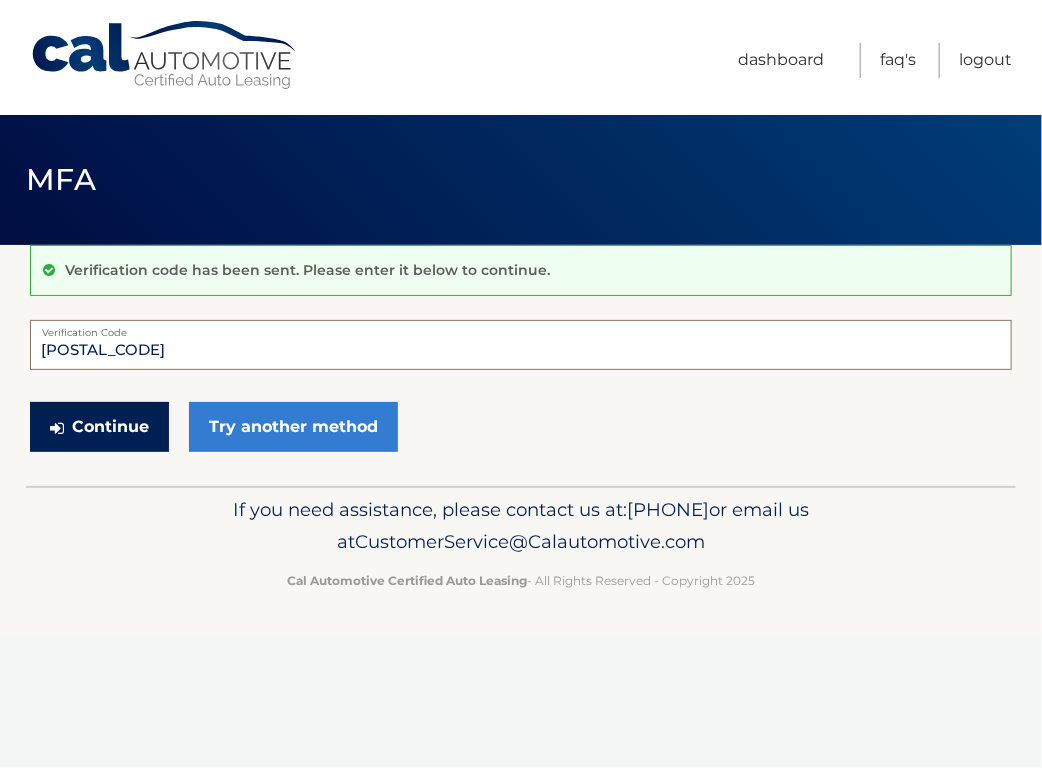 type on "907011" 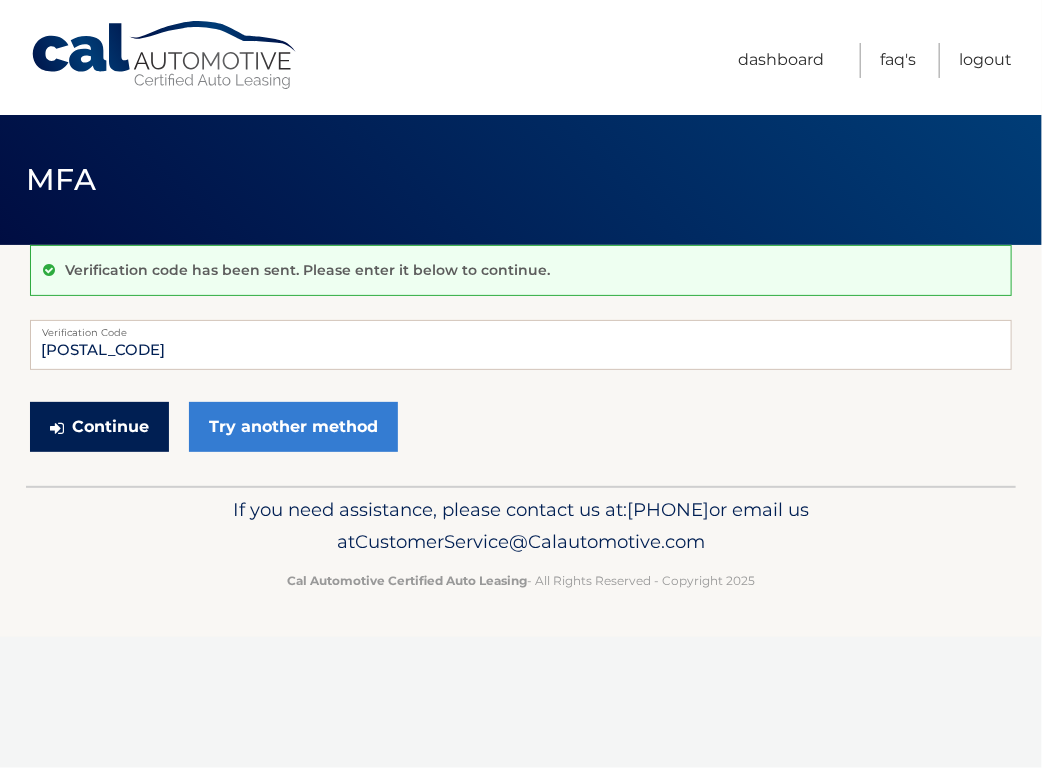 click at bounding box center (57, 428) 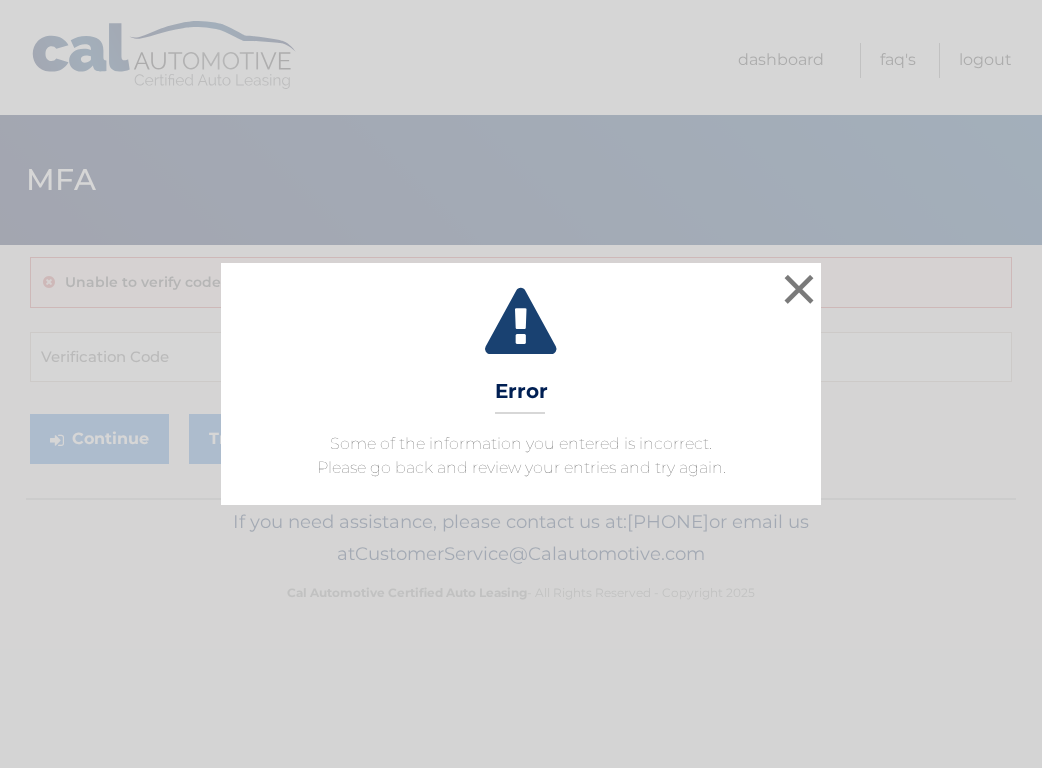 scroll, scrollTop: 0, scrollLeft: 0, axis: both 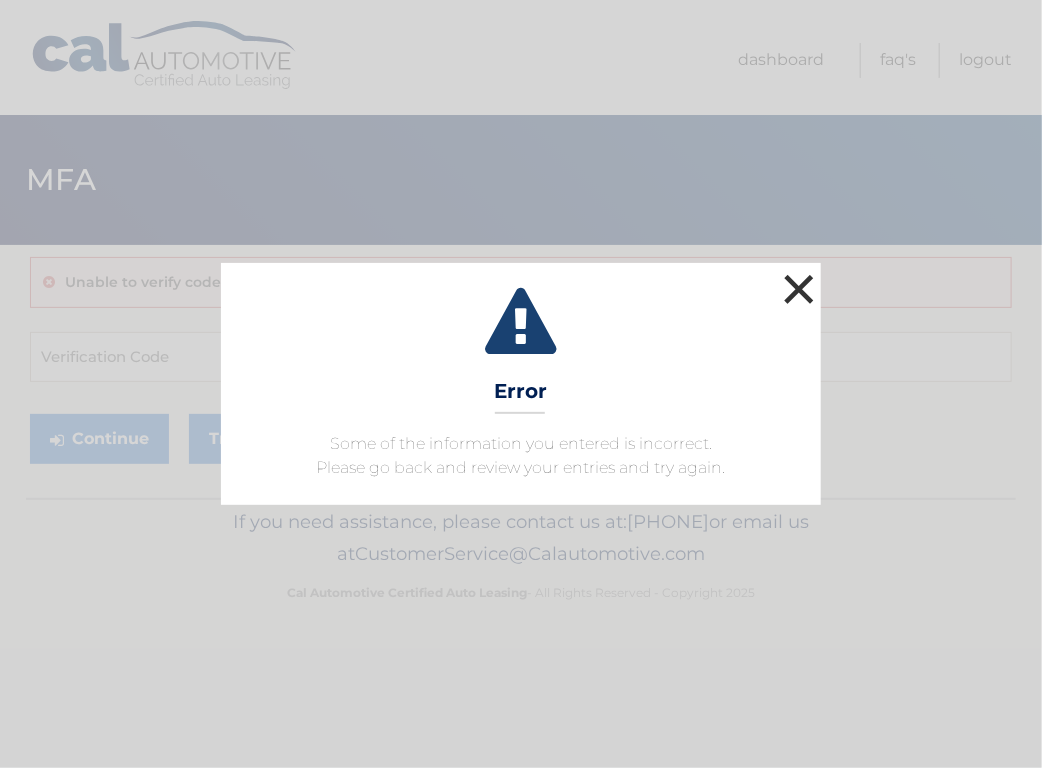 click on "×" at bounding box center (799, 289) 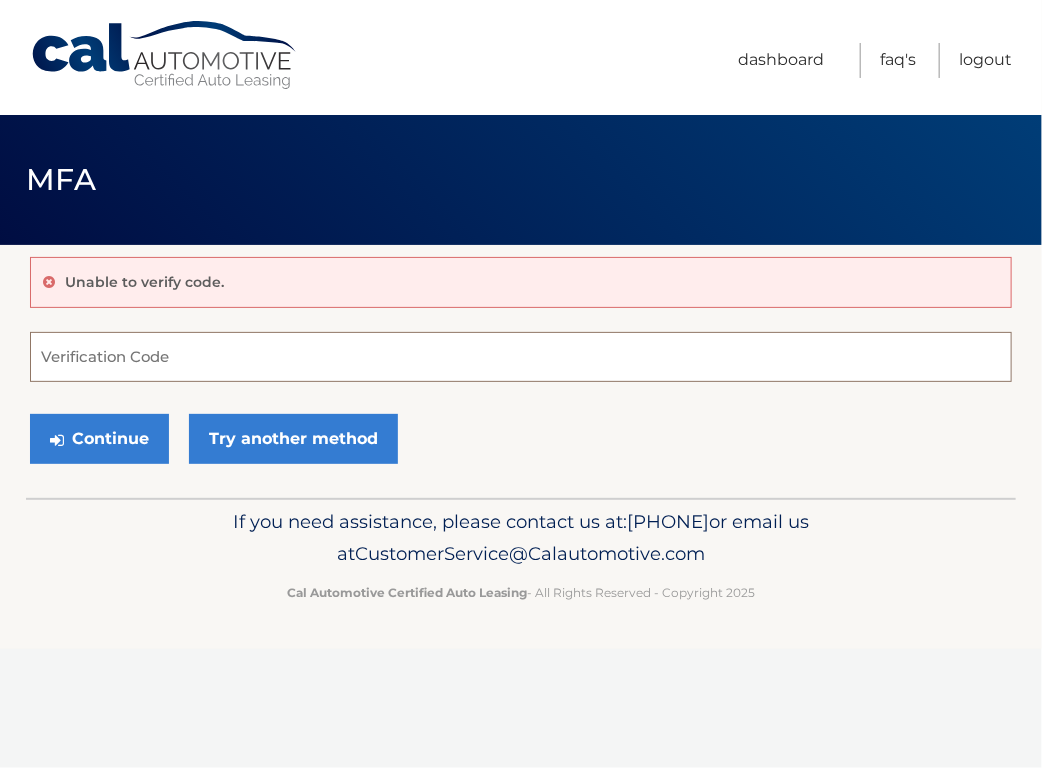 click on "Verification Code" at bounding box center [521, 357] 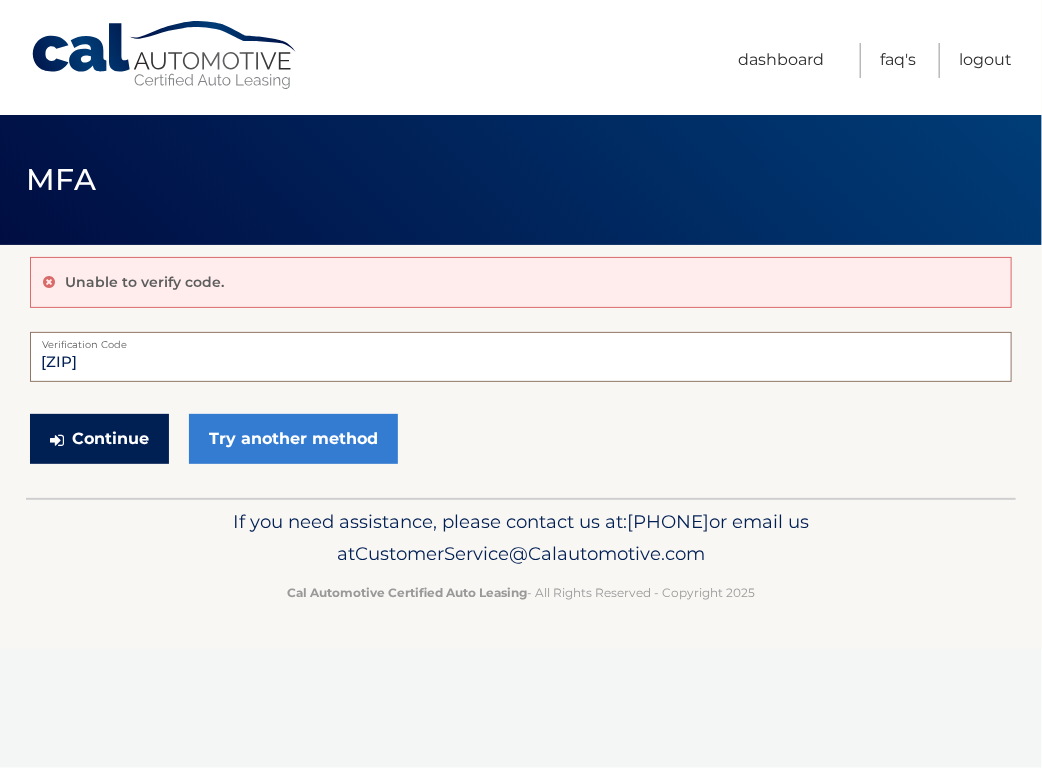 type on "907011" 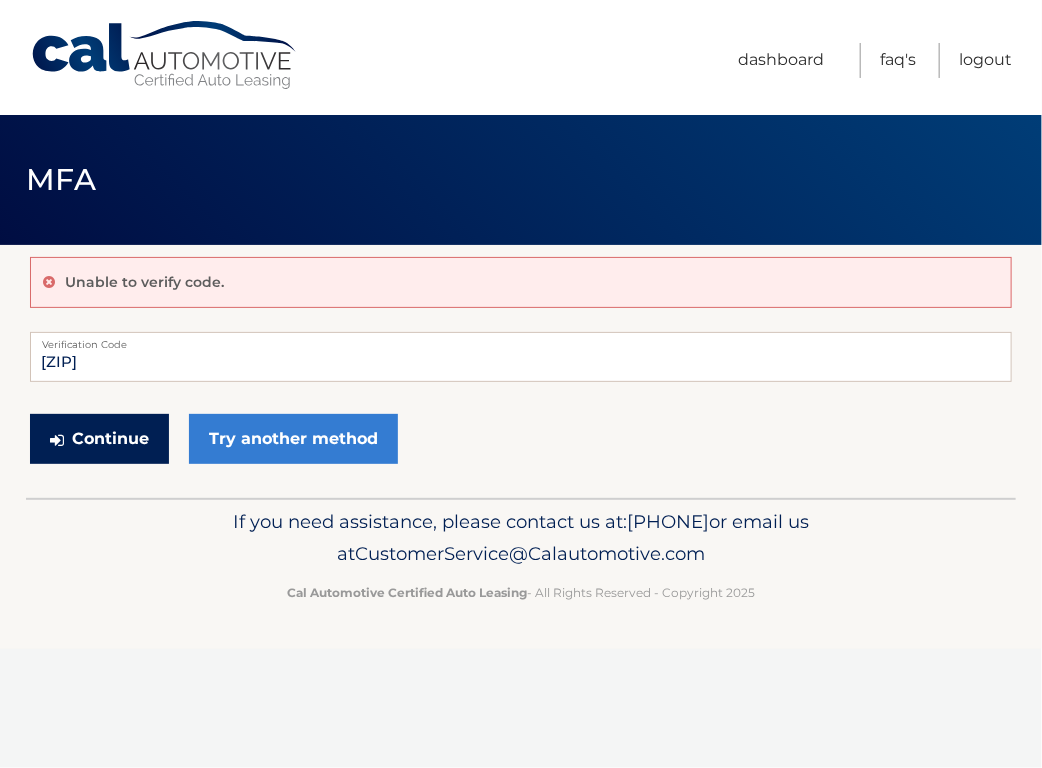 click at bounding box center [57, 440] 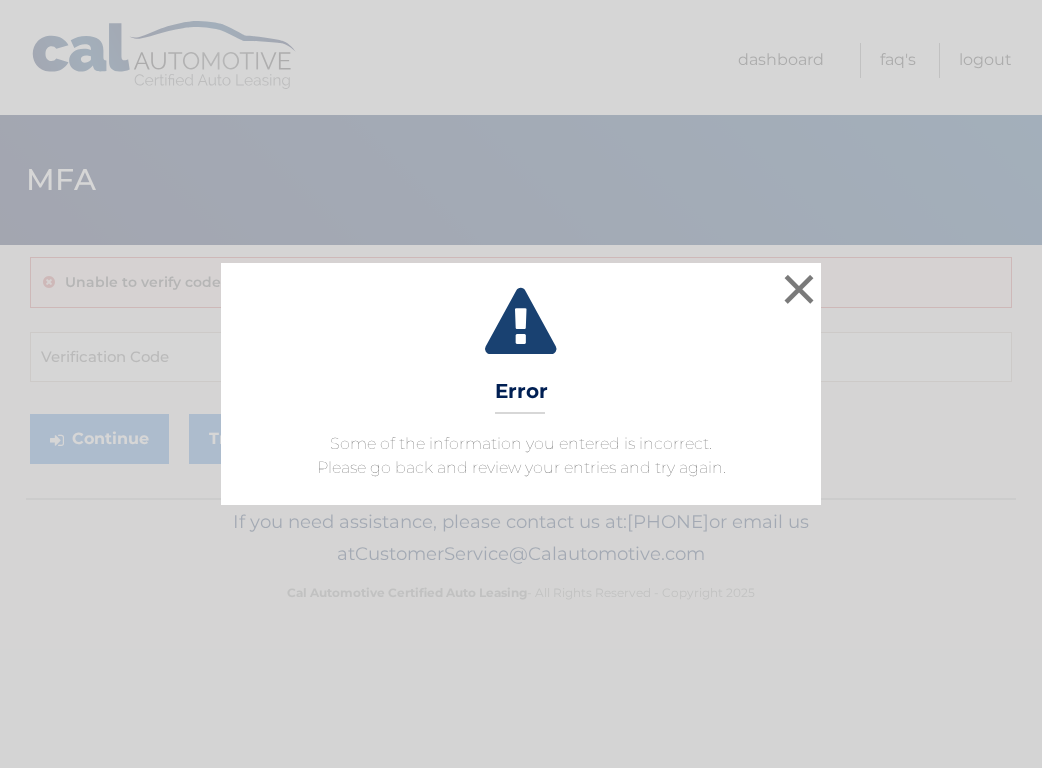 scroll, scrollTop: 0, scrollLeft: 0, axis: both 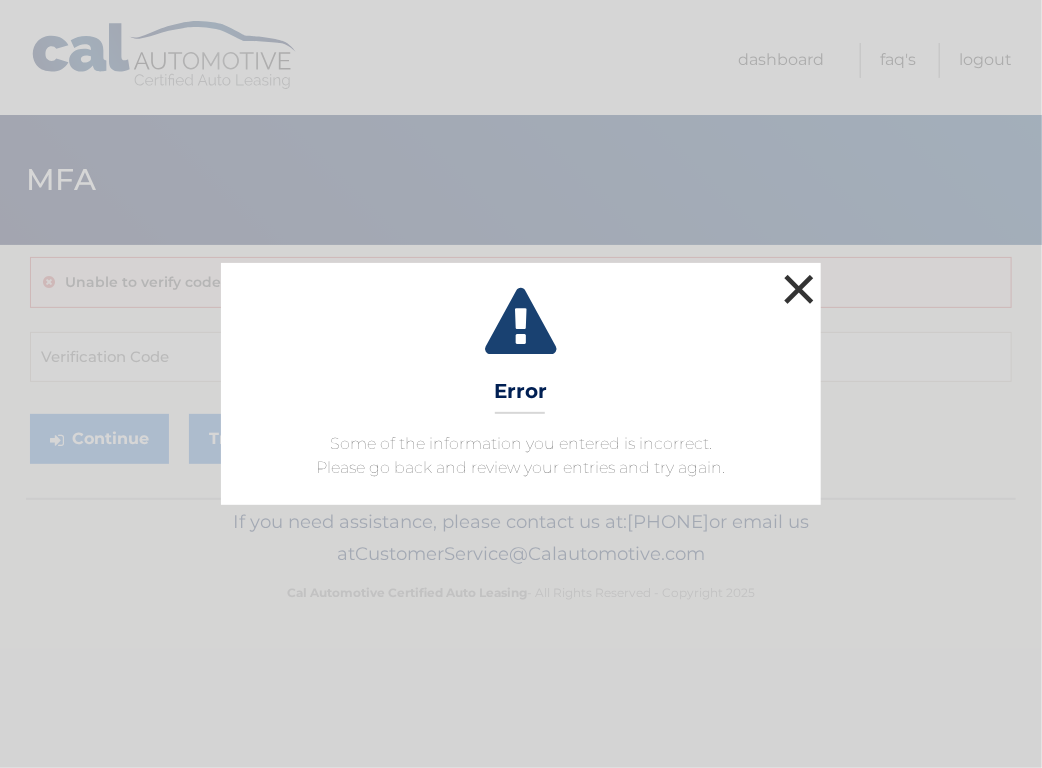 click on "×" at bounding box center (799, 289) 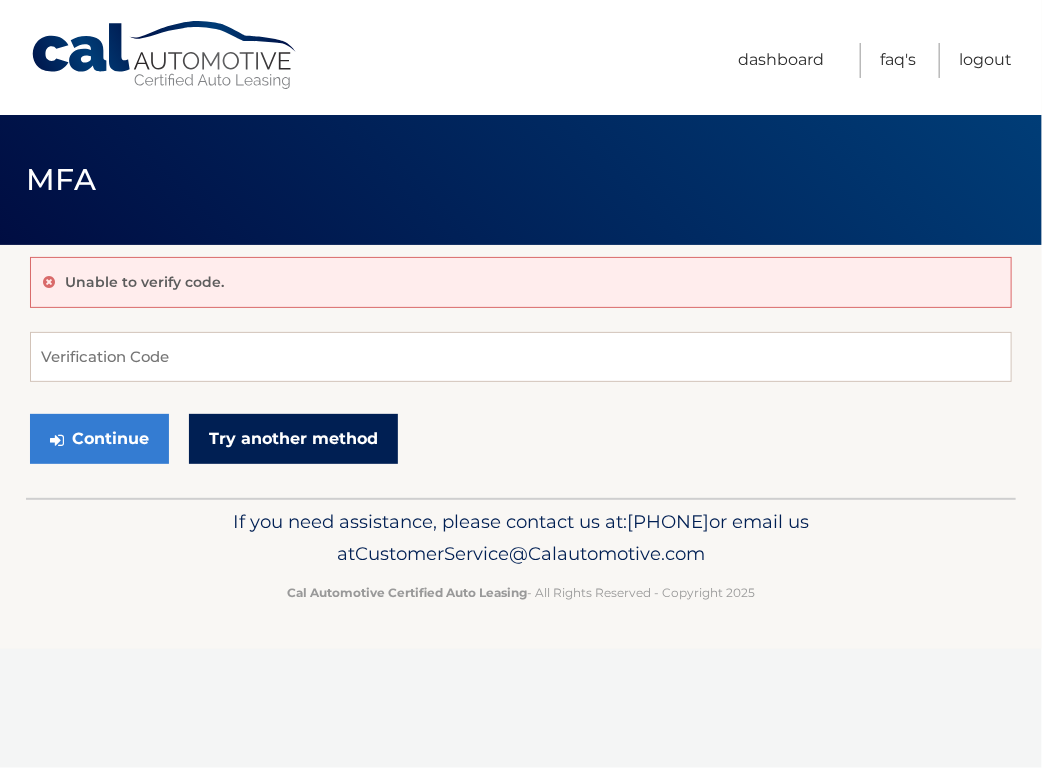 click on "Try another method" at bounding box center (293, 439) 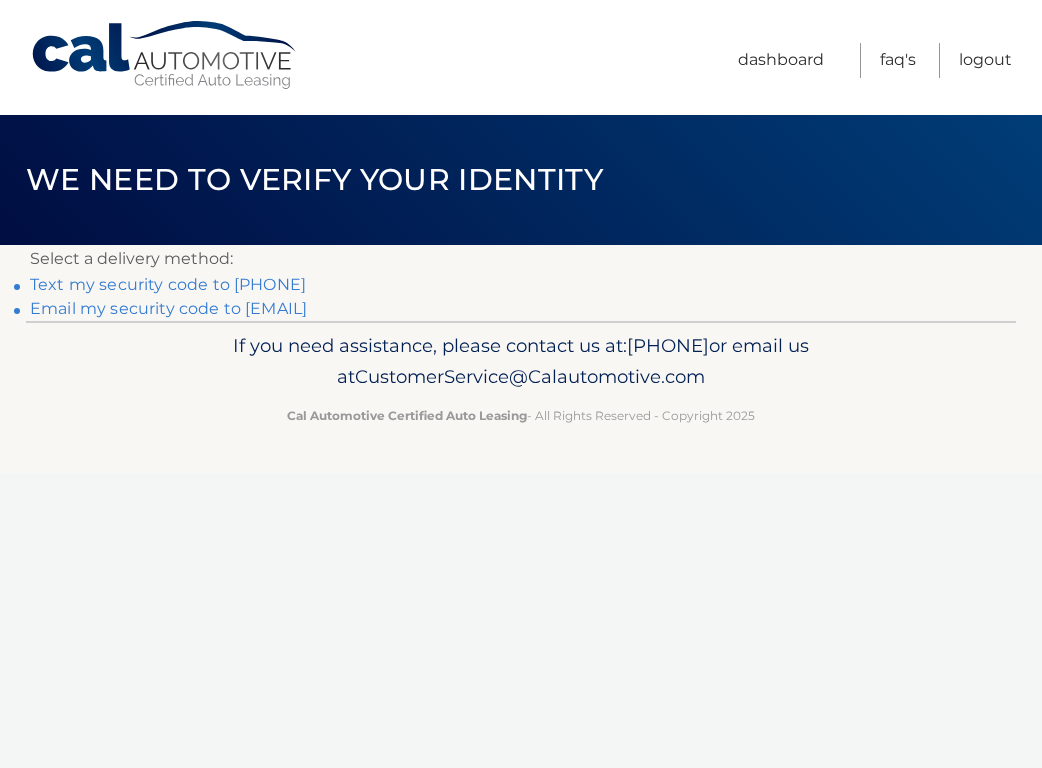 scroll, scrollTop: 0, scrollLeft: 0, axis: both 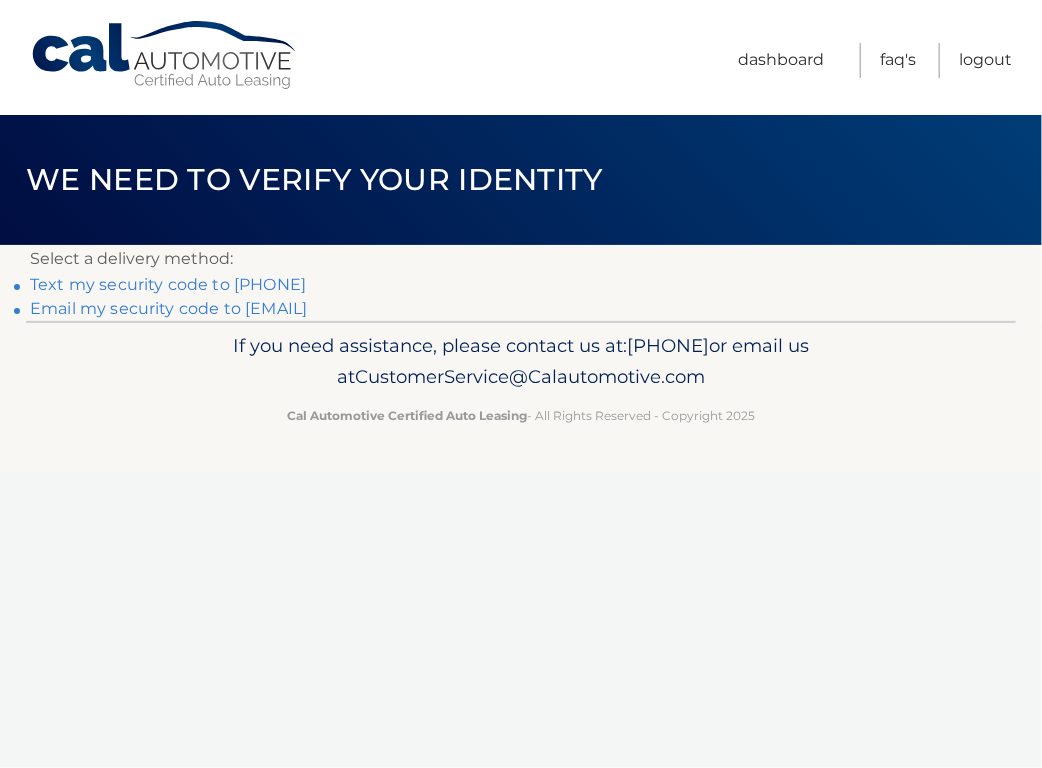 click on "Text my security code to [PHONE]" at bounding box center (168, 284) 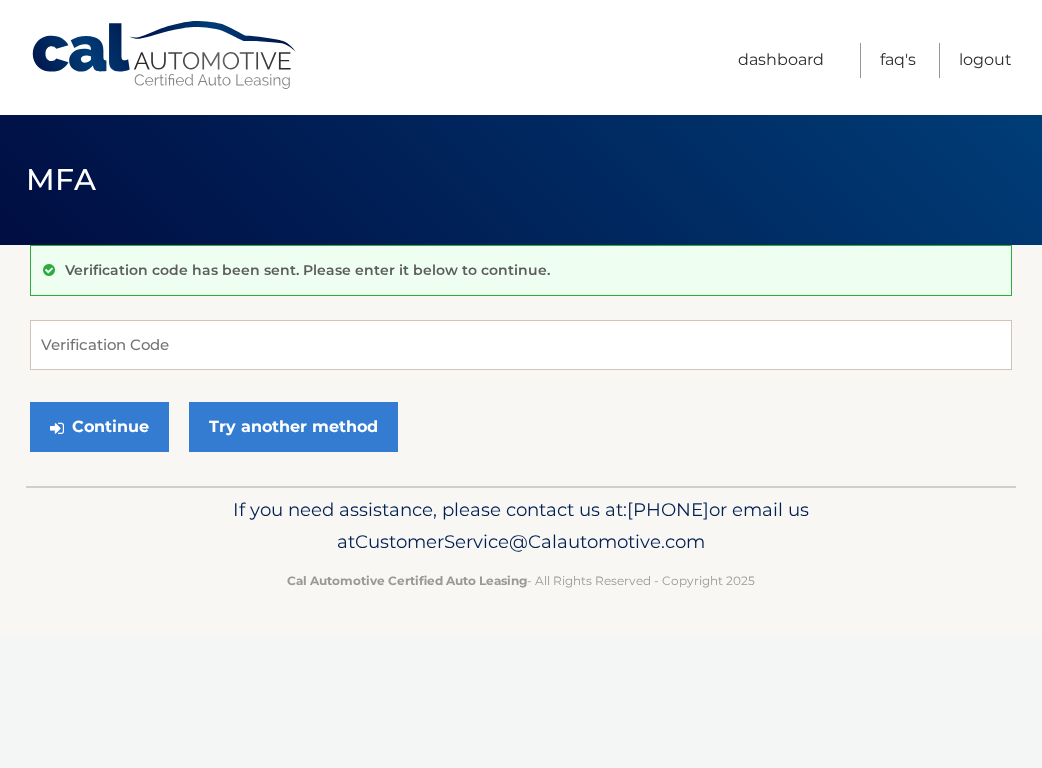 scroll, scrollTop: 0, scrollLeft: 0, axis: both 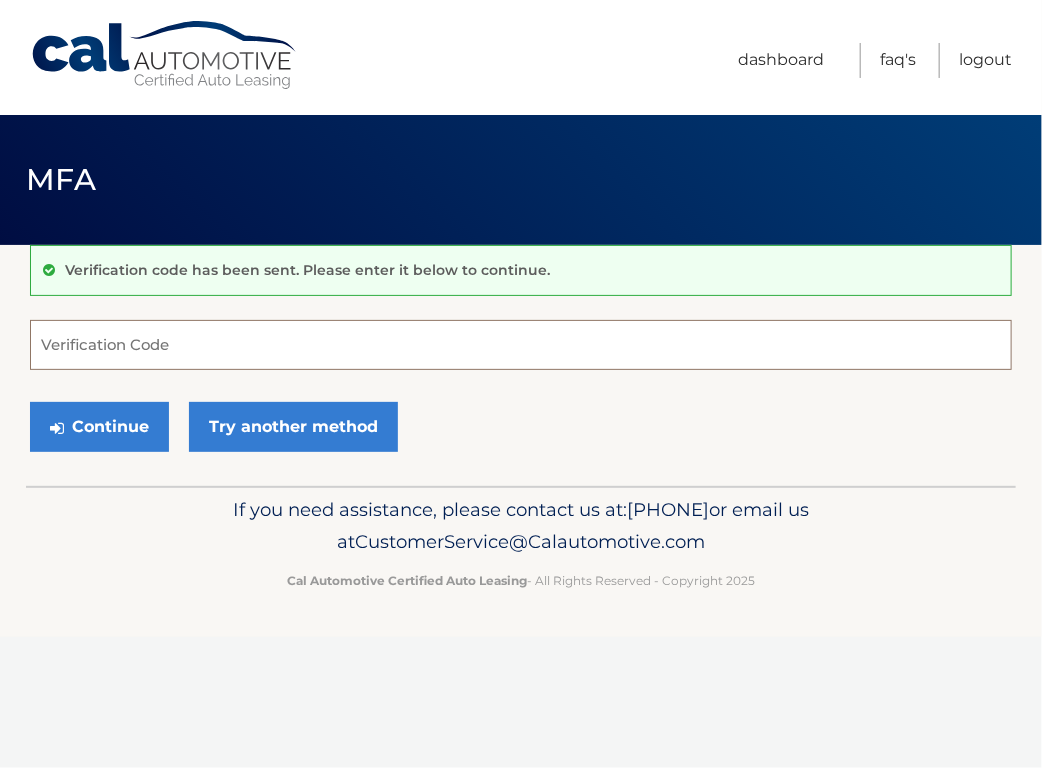 click on "Verification Code" at bounding box center (521, 345) 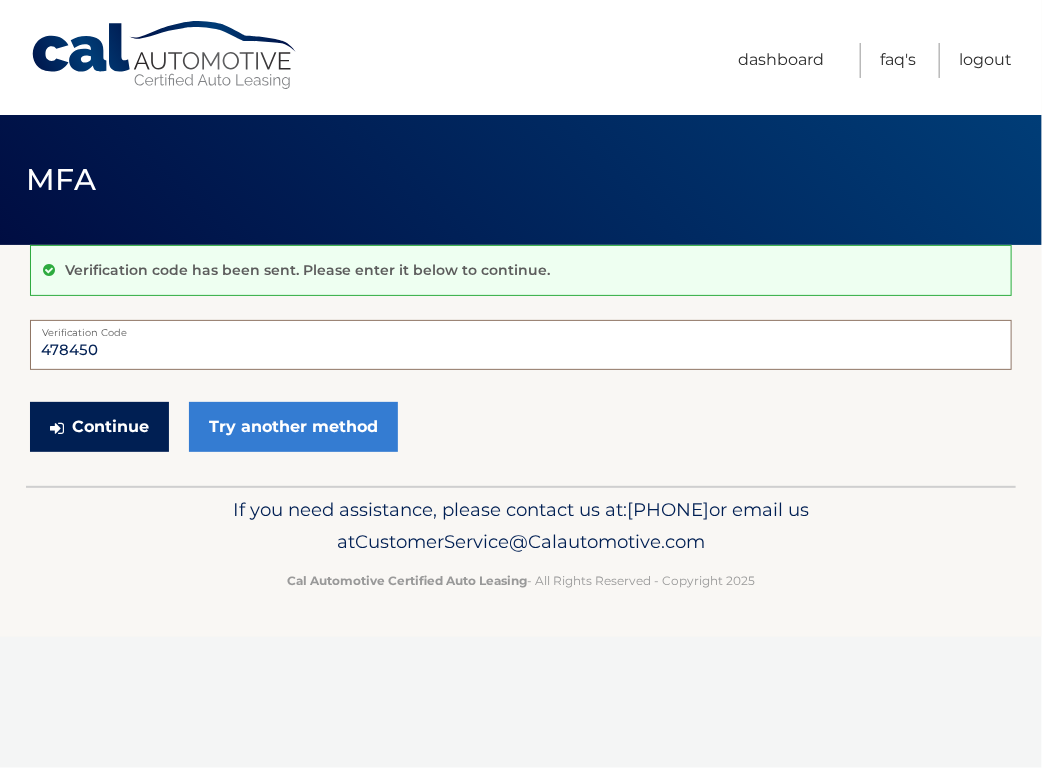 type on "478450" 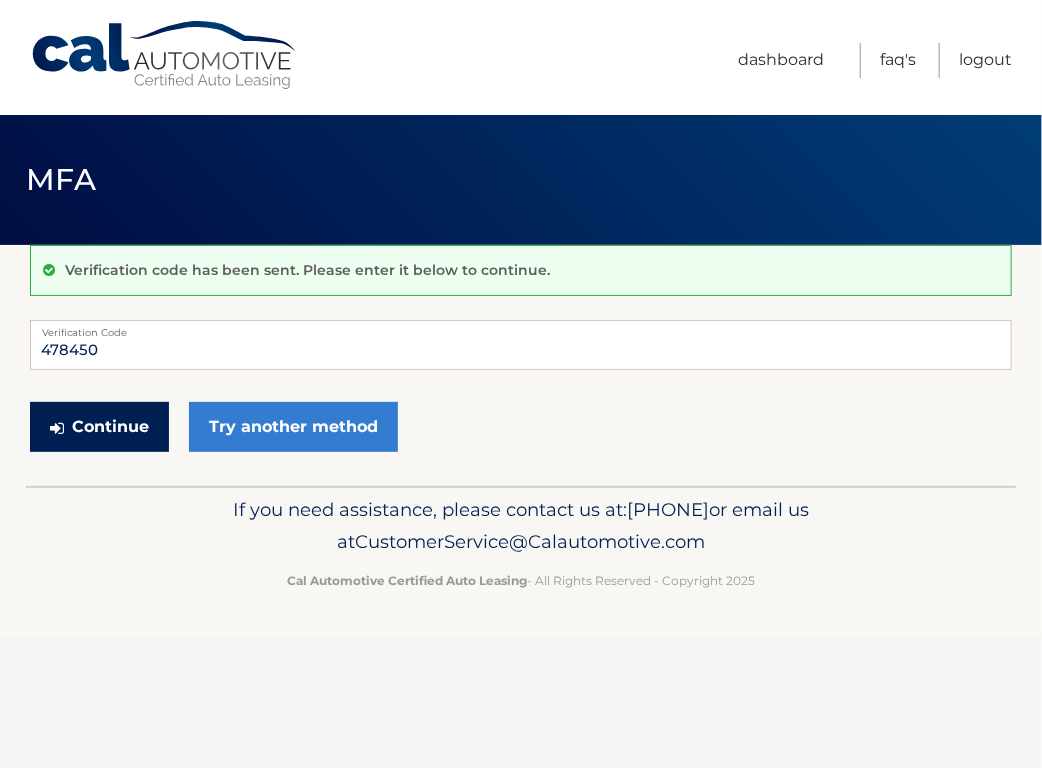 click on "Continue" at bounding box center [99, 427] 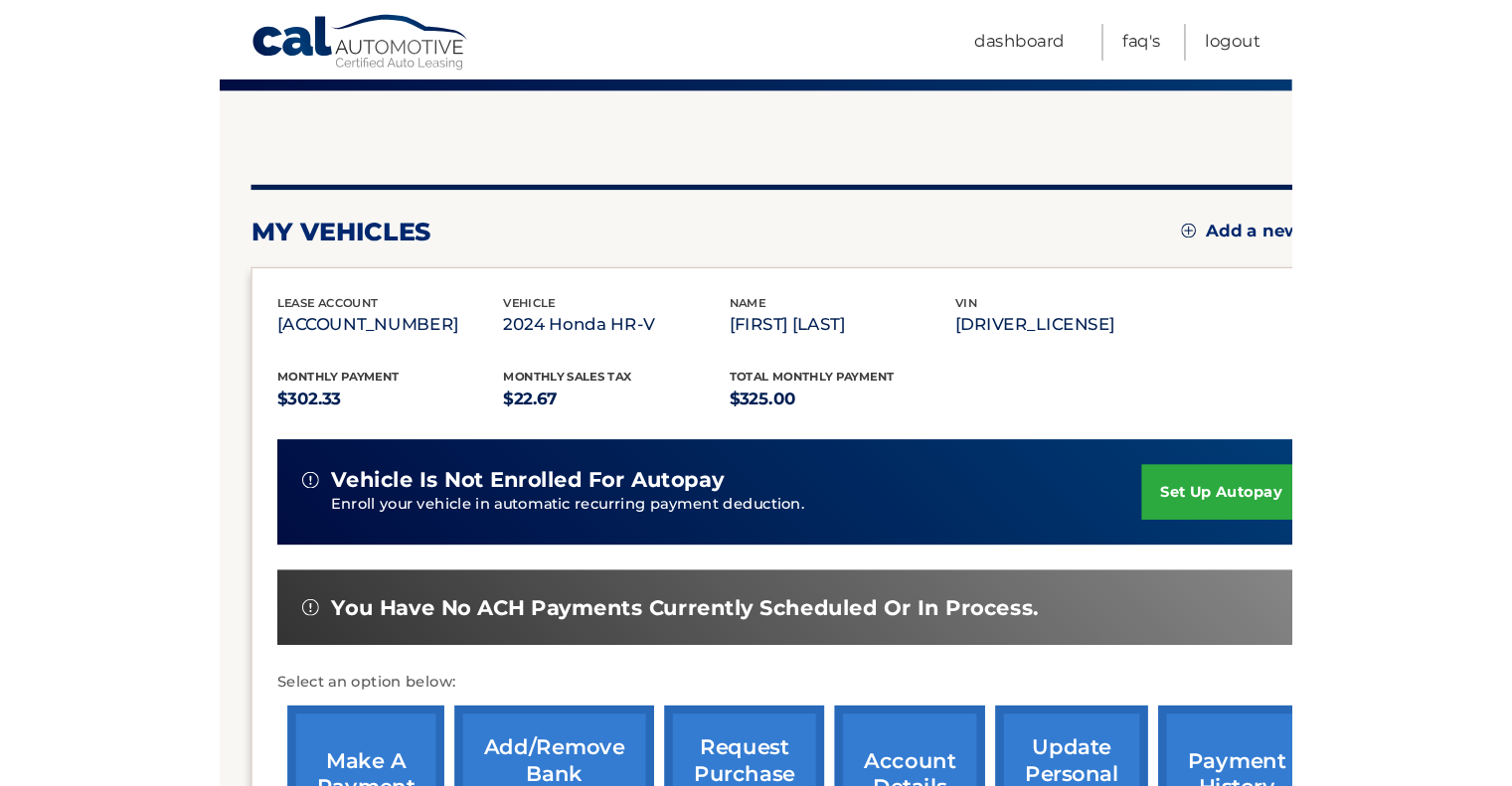 scroll, scrollTop: 159, scrollLeft: 0, axis: vertical 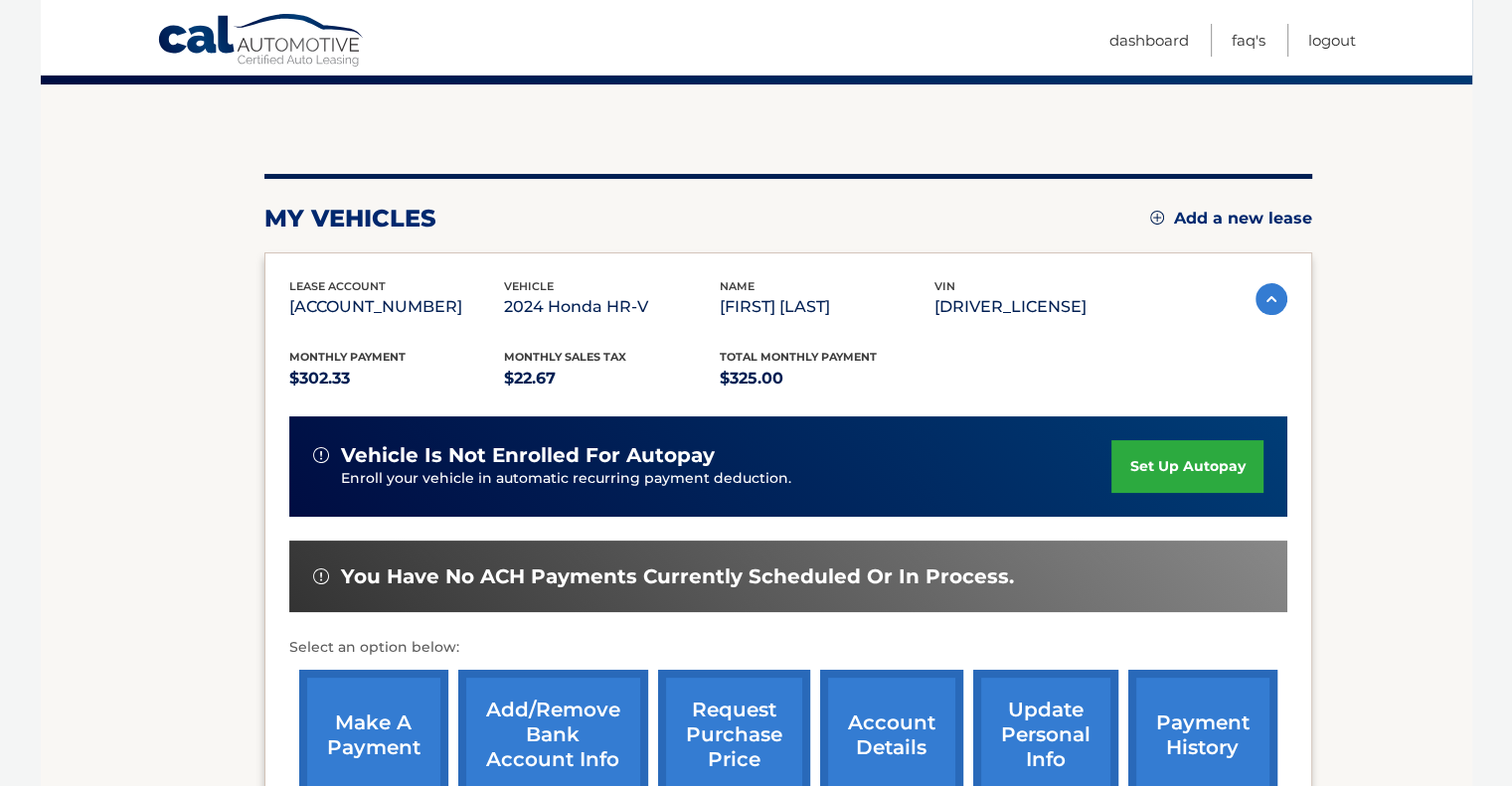 click on "make a payment" at bounding box center [374, 734] 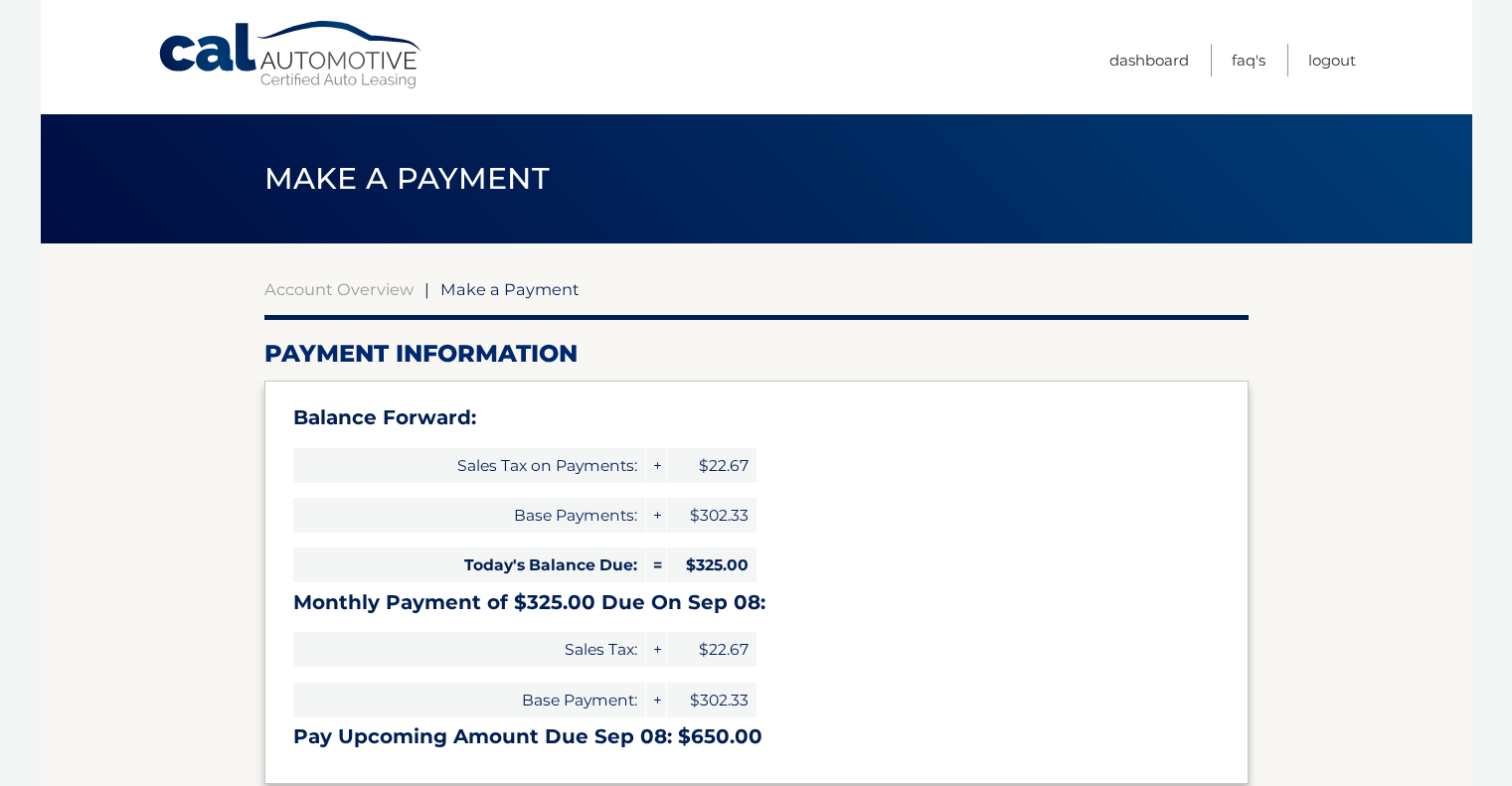 select on "NDJkNmVjNmYtYjM1OS00MTg5LWJhZDAtNjg4Yzk2Y2RhYzAw" 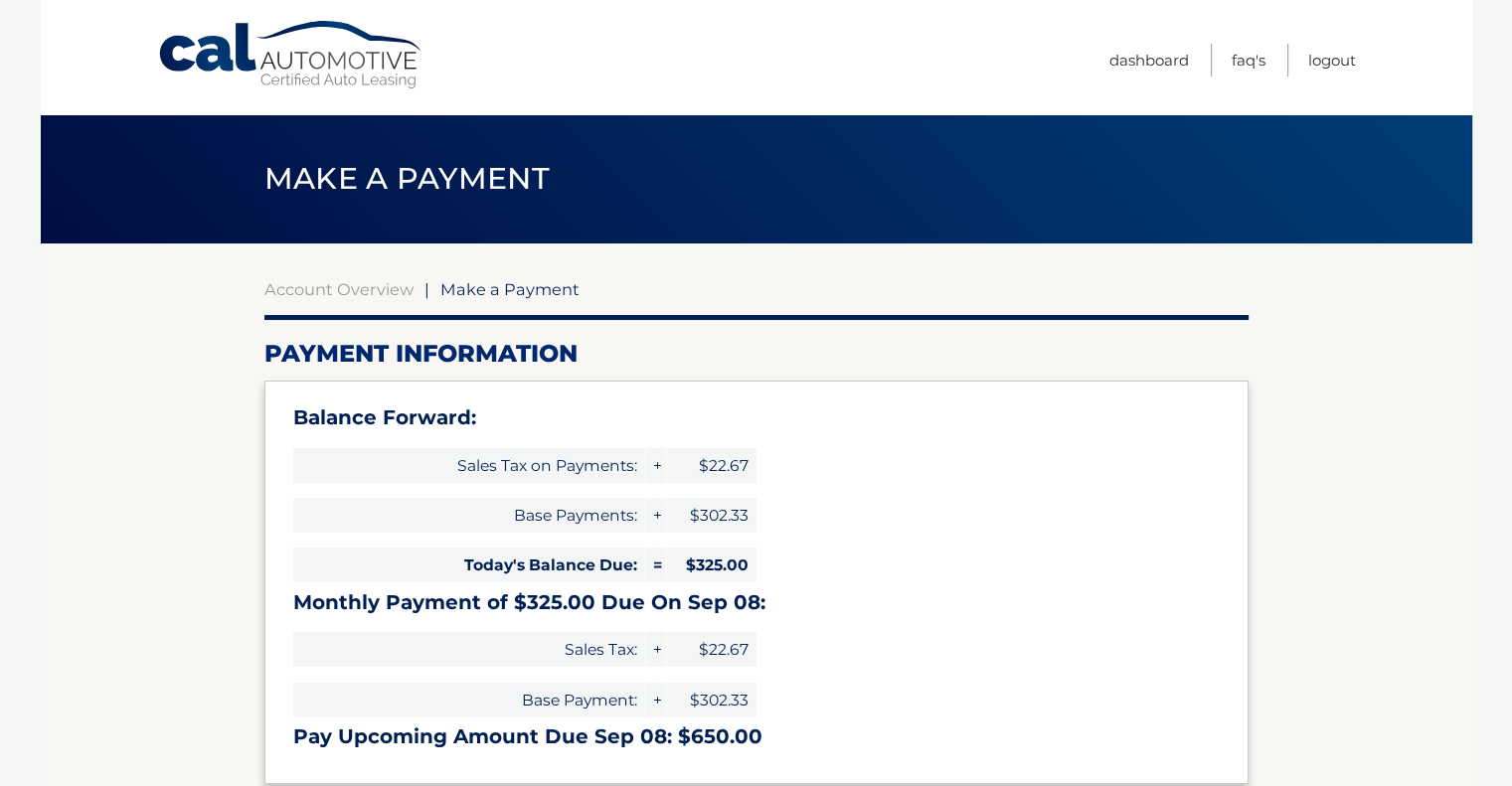 click on "Base Payment:" at bounding box center [469, 700] 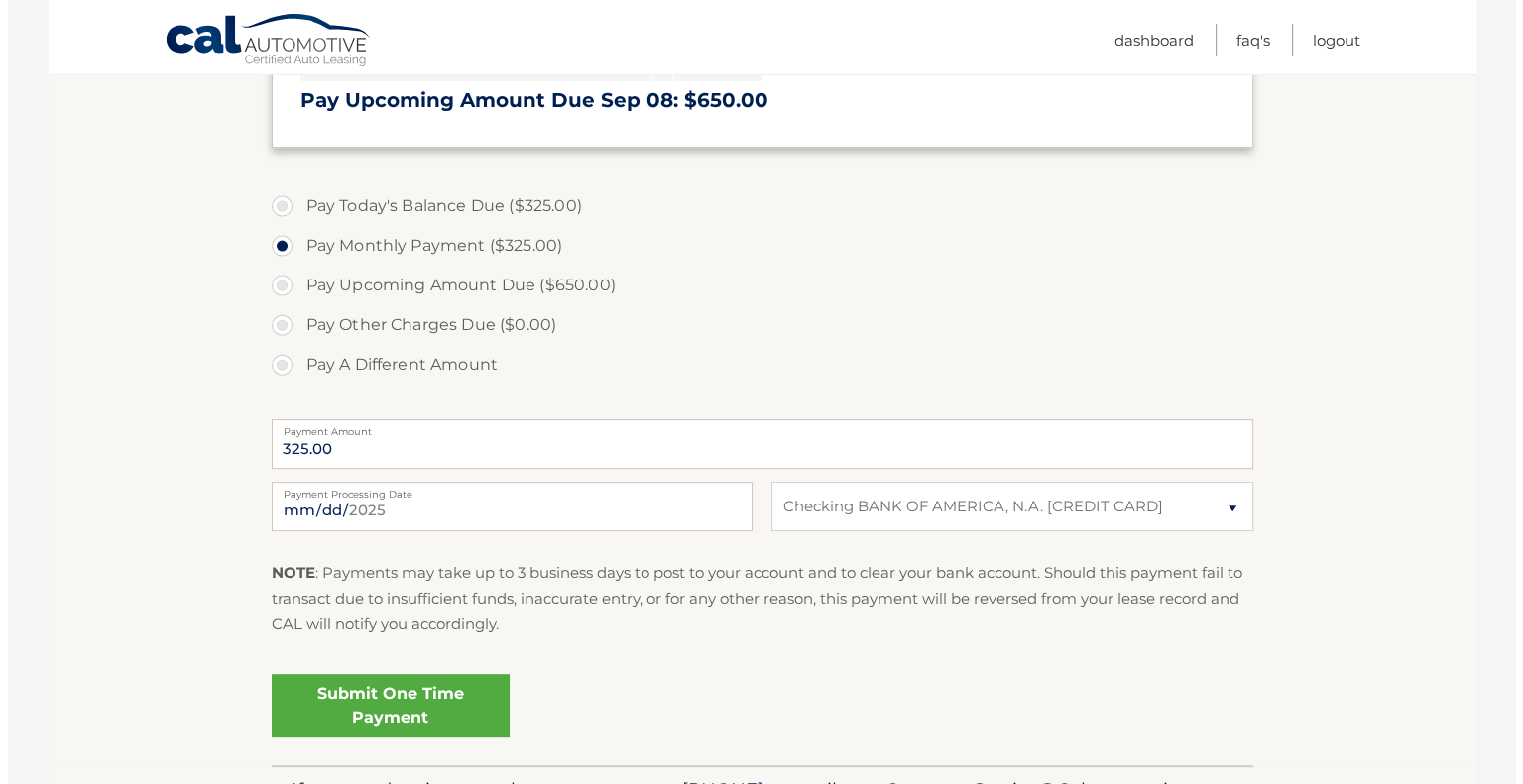 scroll, scrollTop: 674, scrollLeft: 0, axis: vertical 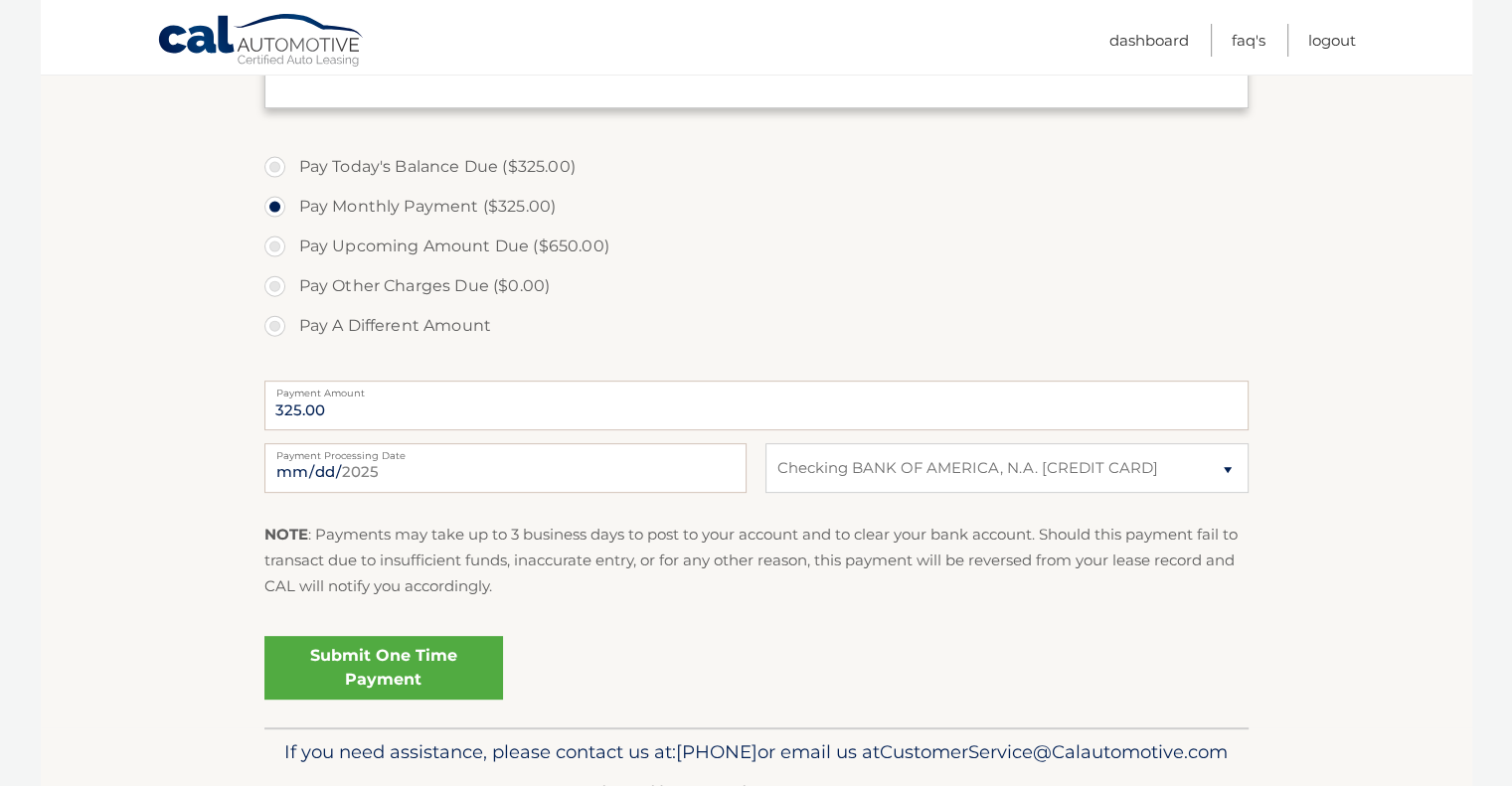 click on "Submit One Time Payment" at bounding box center (384, 668) 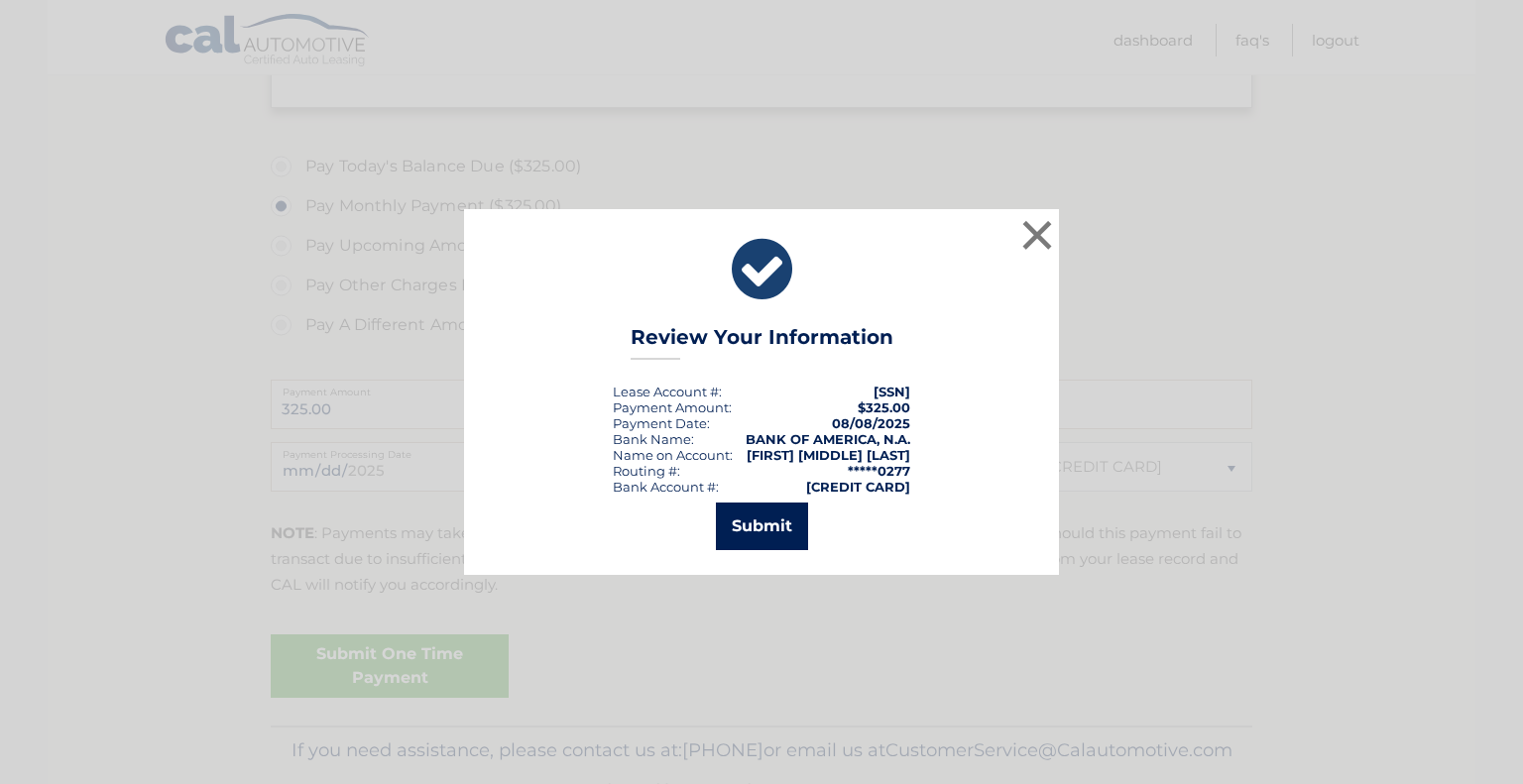click on "Submit" at bounding box center [762, 526] 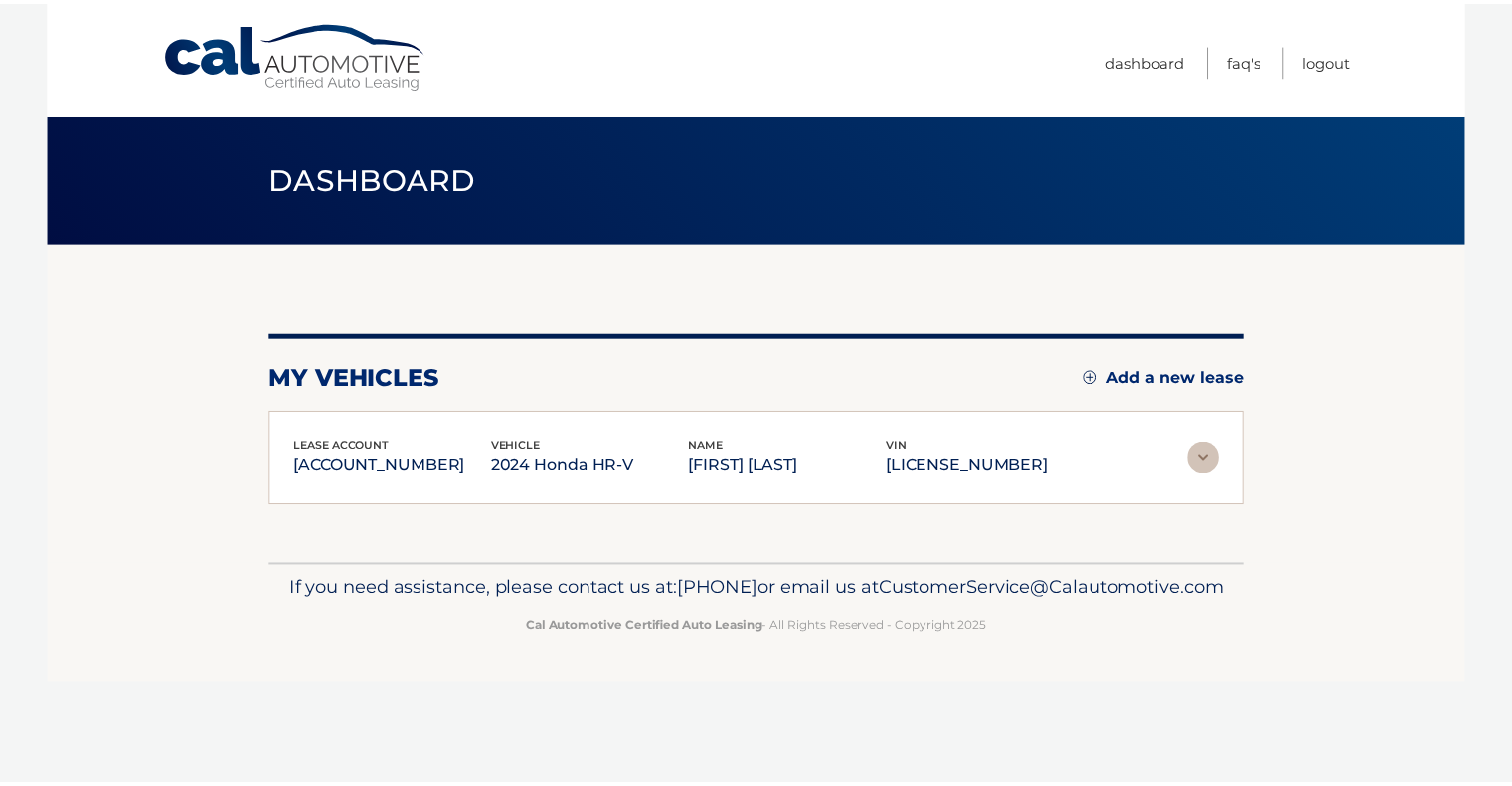 scroll, scrollTop: 0, scrollLeft: 0, axis: both 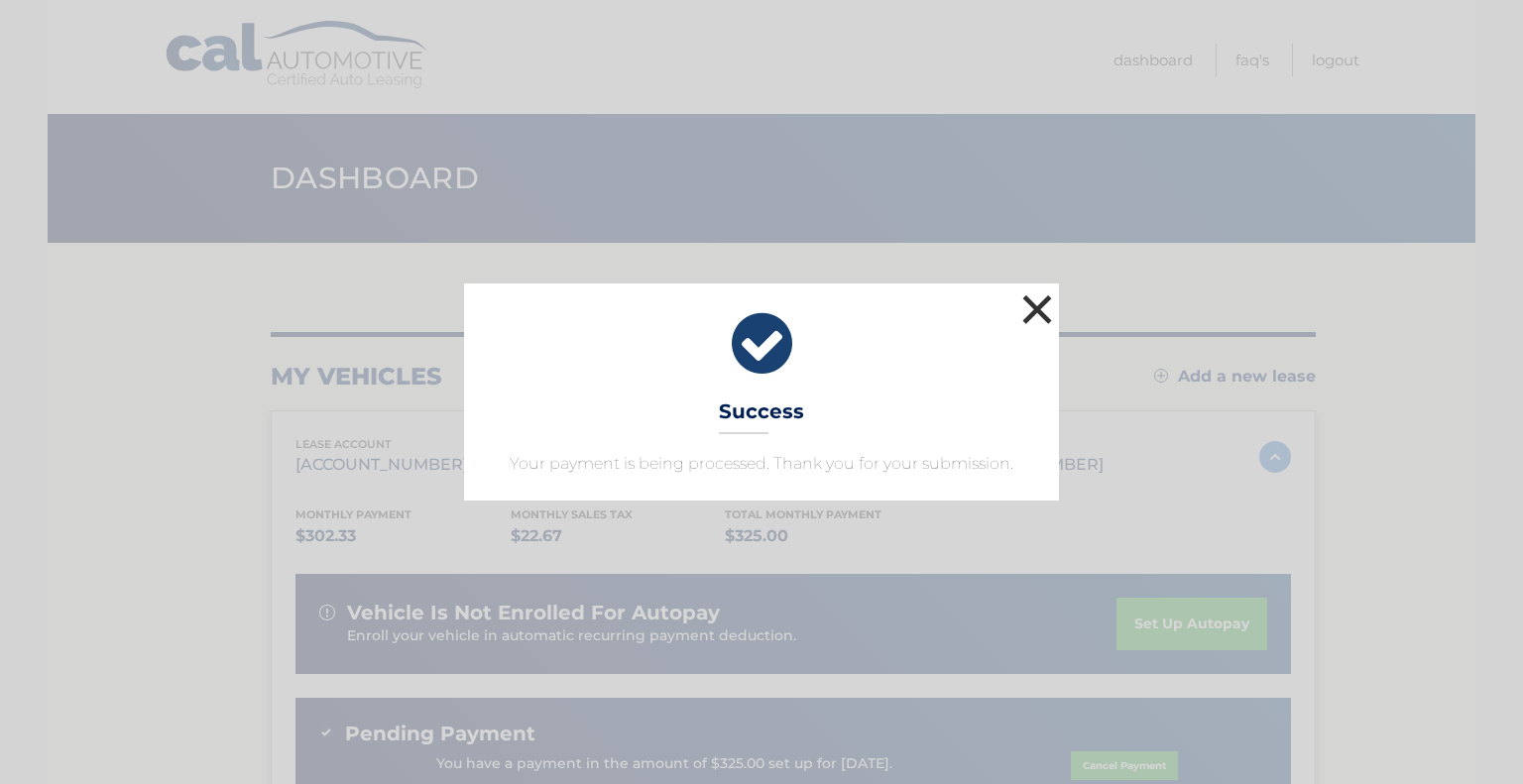 click on "×" at bounding box center [1037, 309] 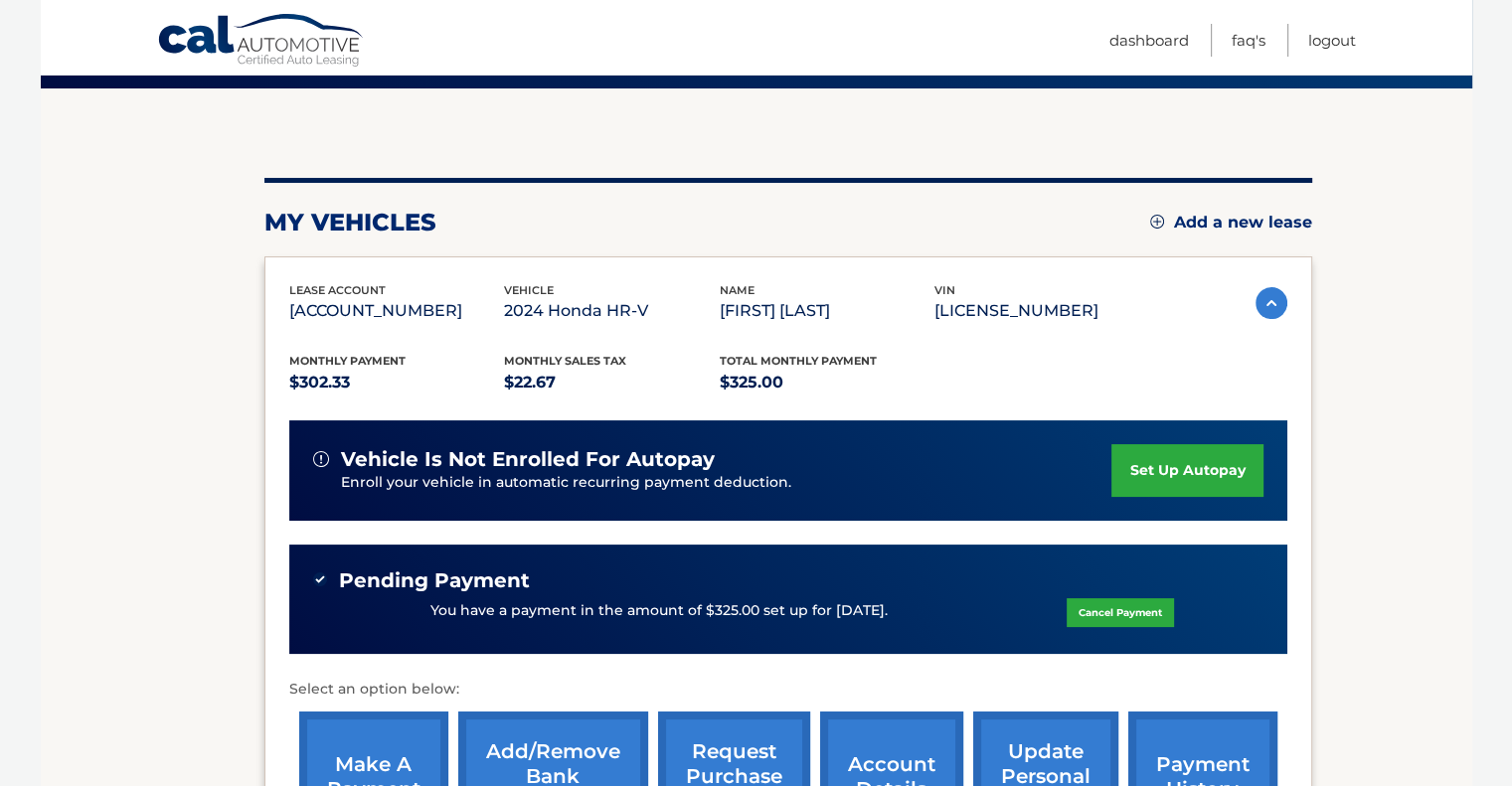 scroll, scrollTop: 159, scrollLeft: 0, axis: vertical 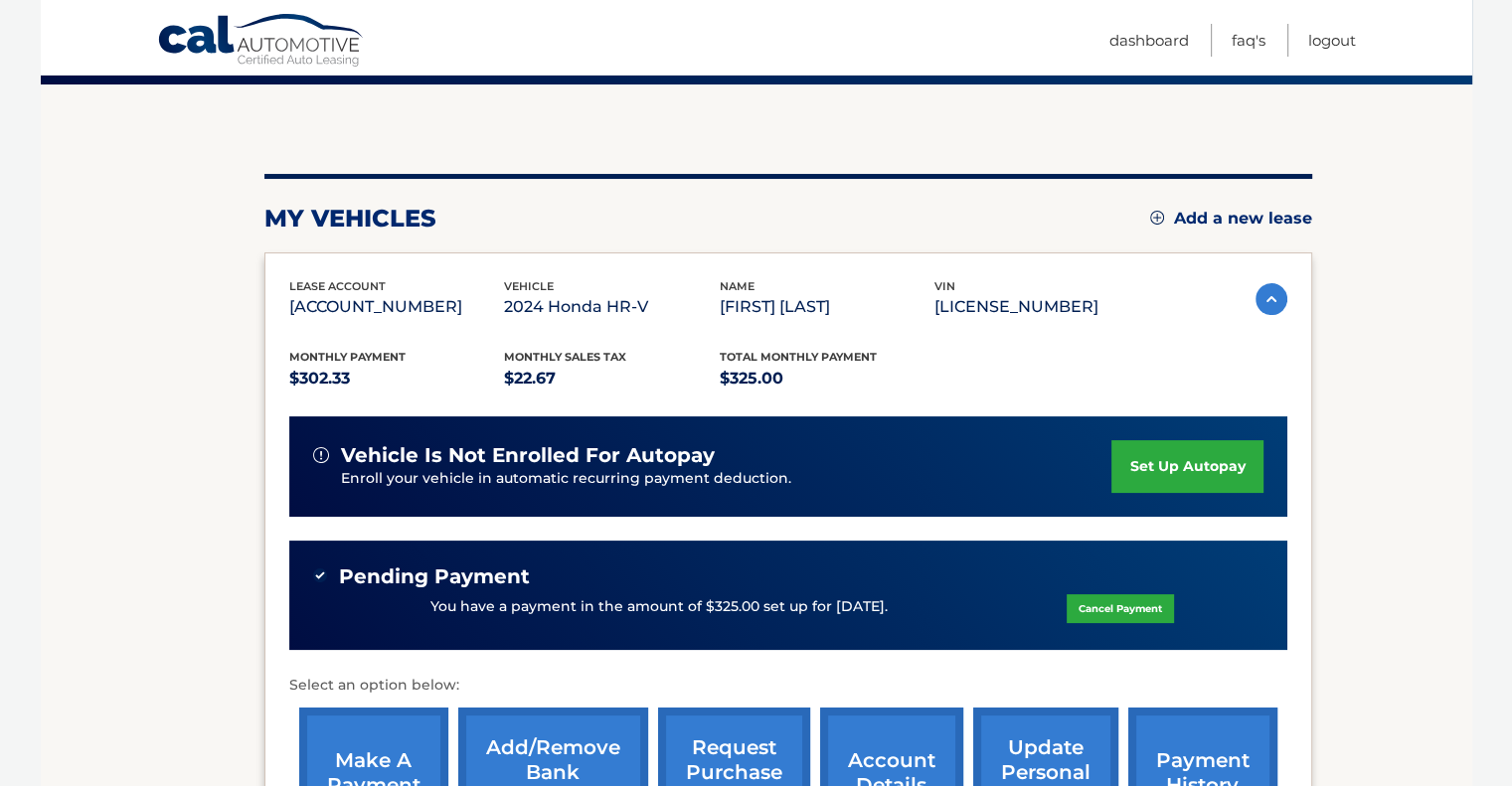 click on "You have a payment in the amount of $325.00 set up for [DATE]." at bounding box center [659, 607] 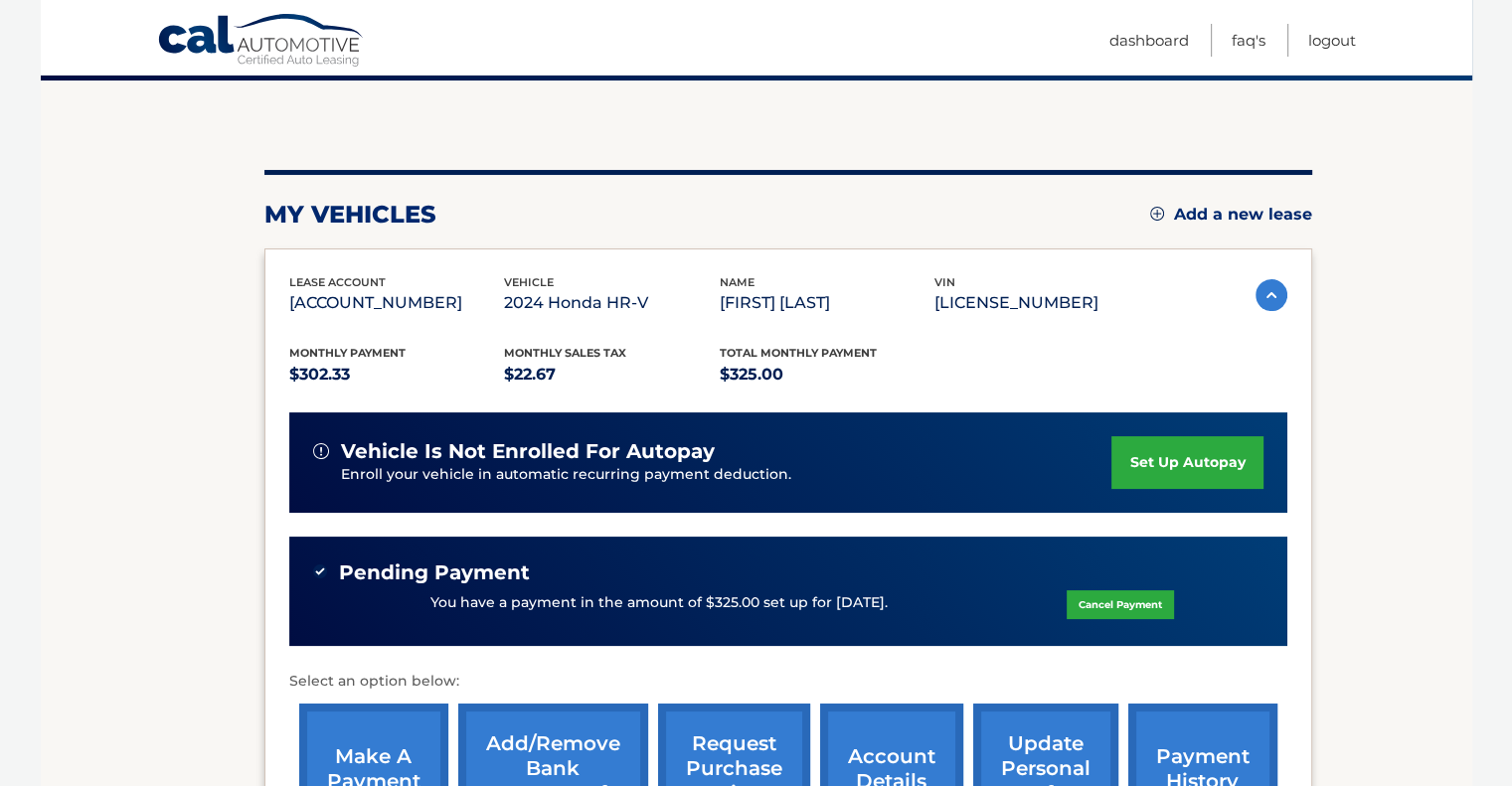 scroll, scrollTop: 154, scrollLeft: 0, axis: vertical 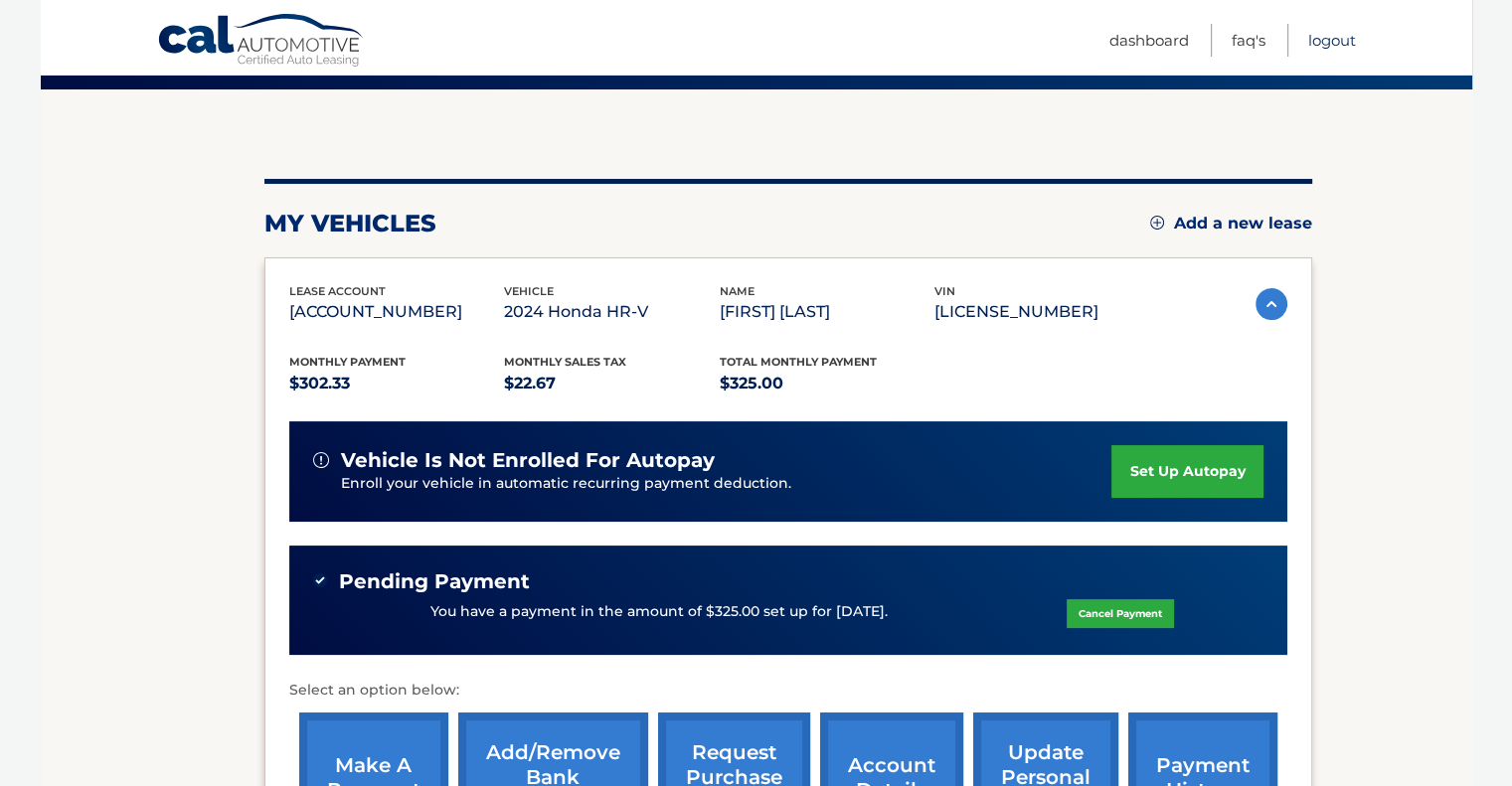 click on "Logout" at bounding box center [1332, 40] 